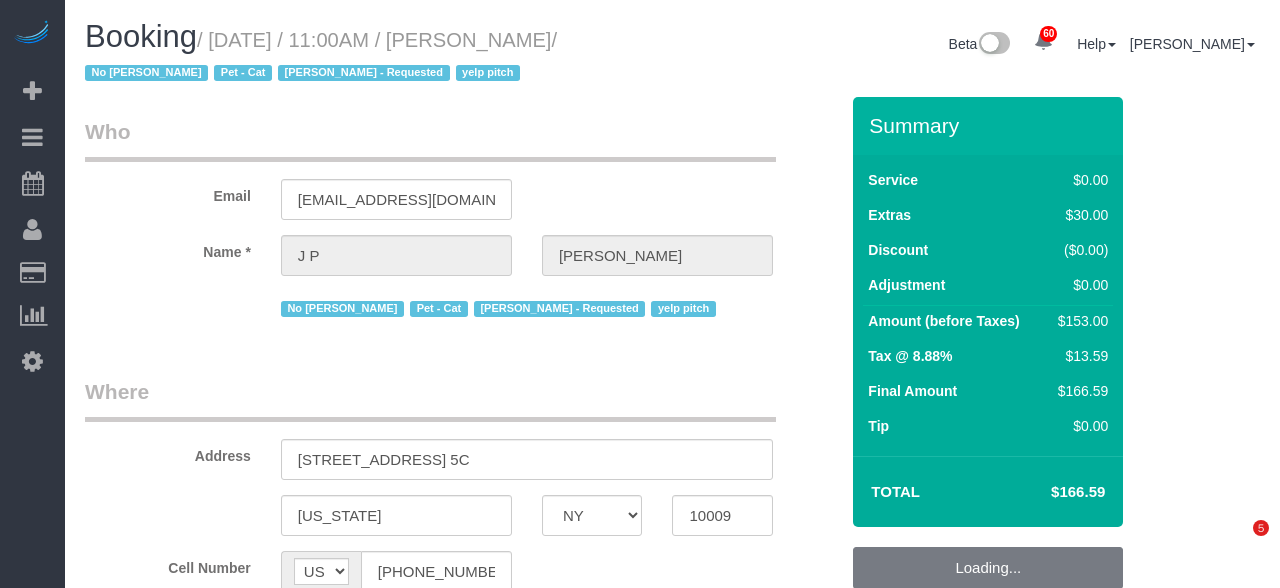 select on "NY" 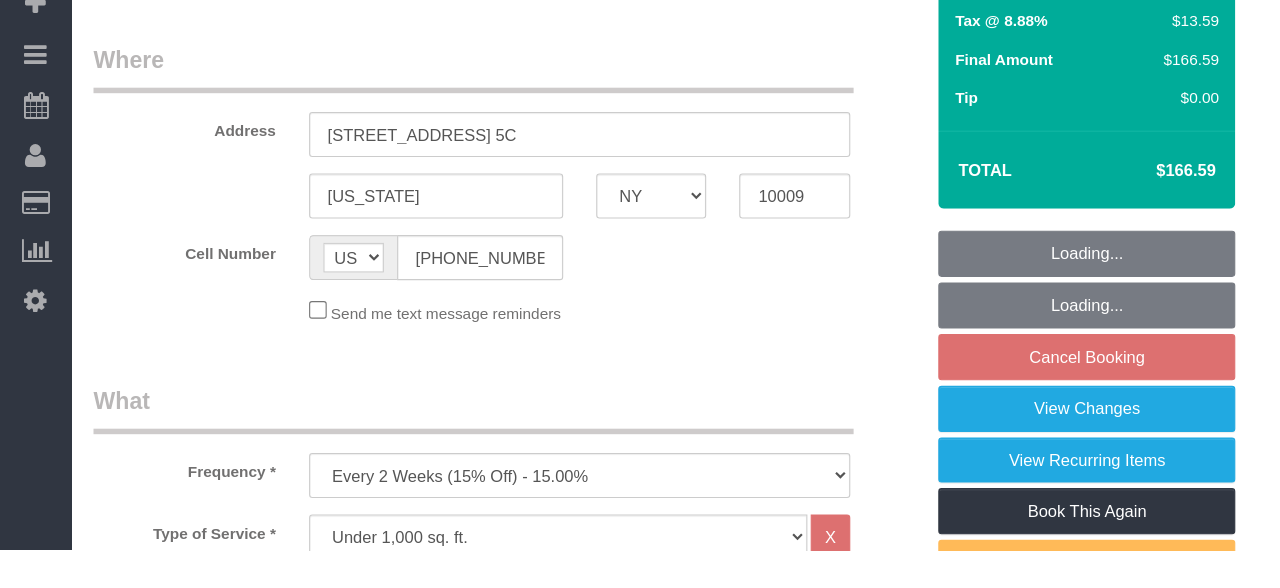 select on "string:stripe-pm_1KRdsz4VGloSiKo7AE9cnOSx" 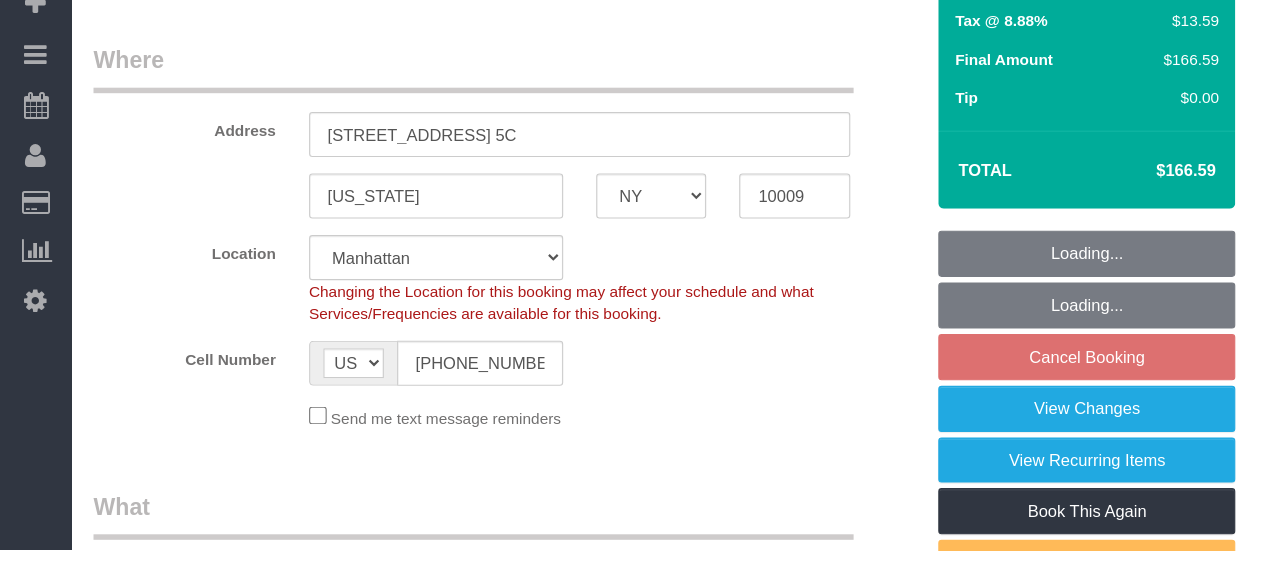 select on "object:4713" 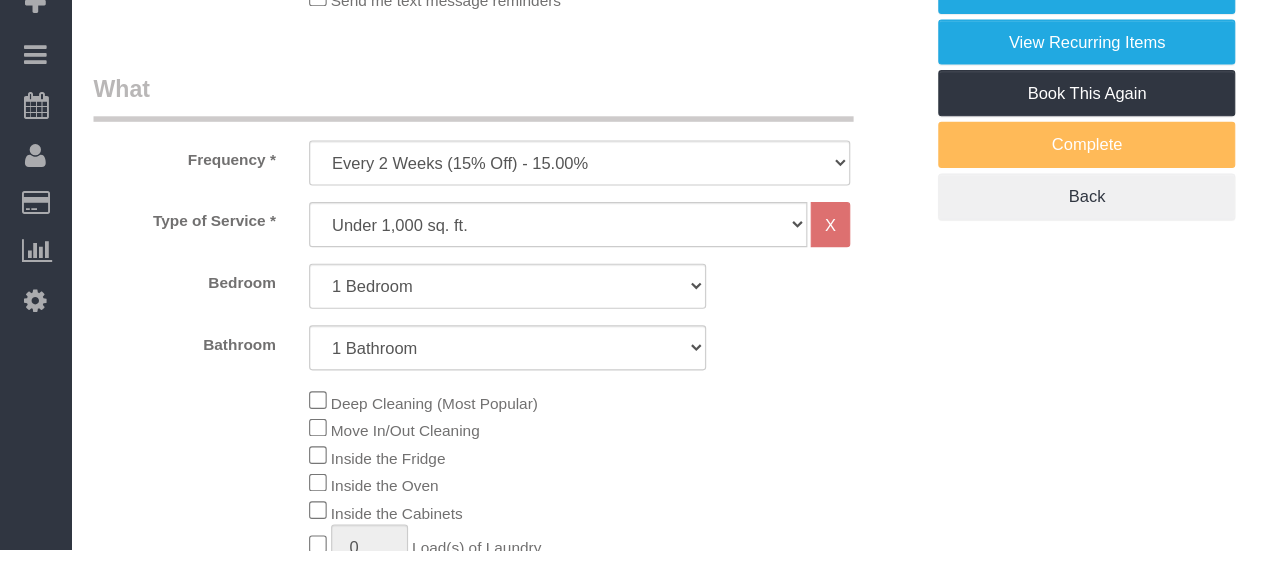 scroll, scrollTop: 0, scrollLeft: 0, axis: both 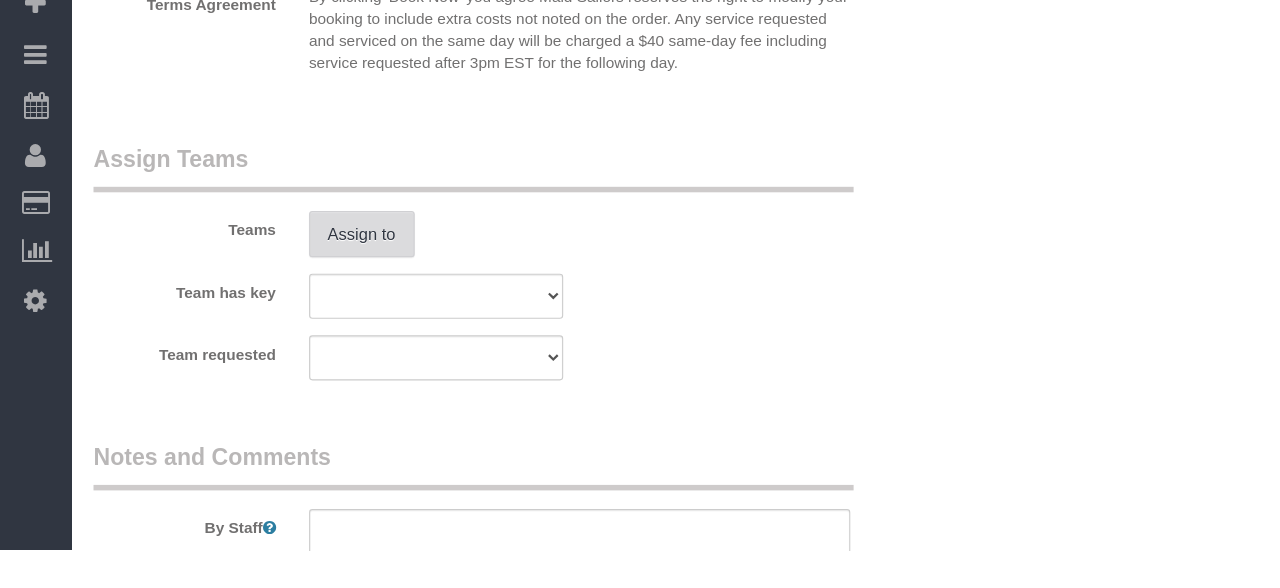 click on "Assign to" at bounding box center [329, 301] 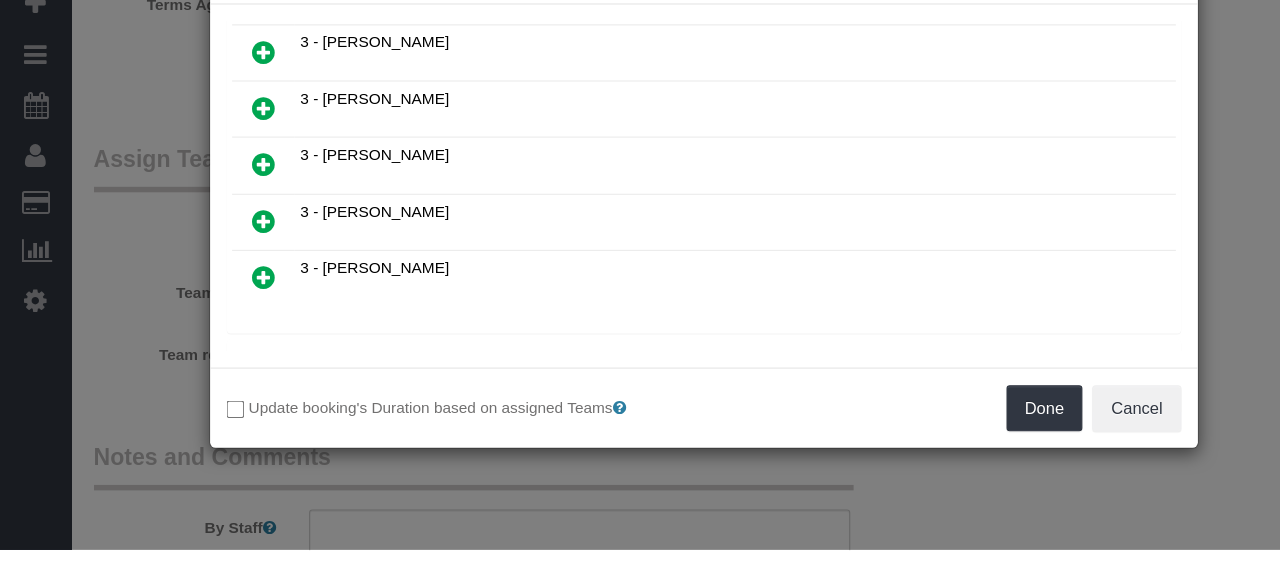 scroll, scrollTop: 878, scrollLeft: 0, axis: vertical 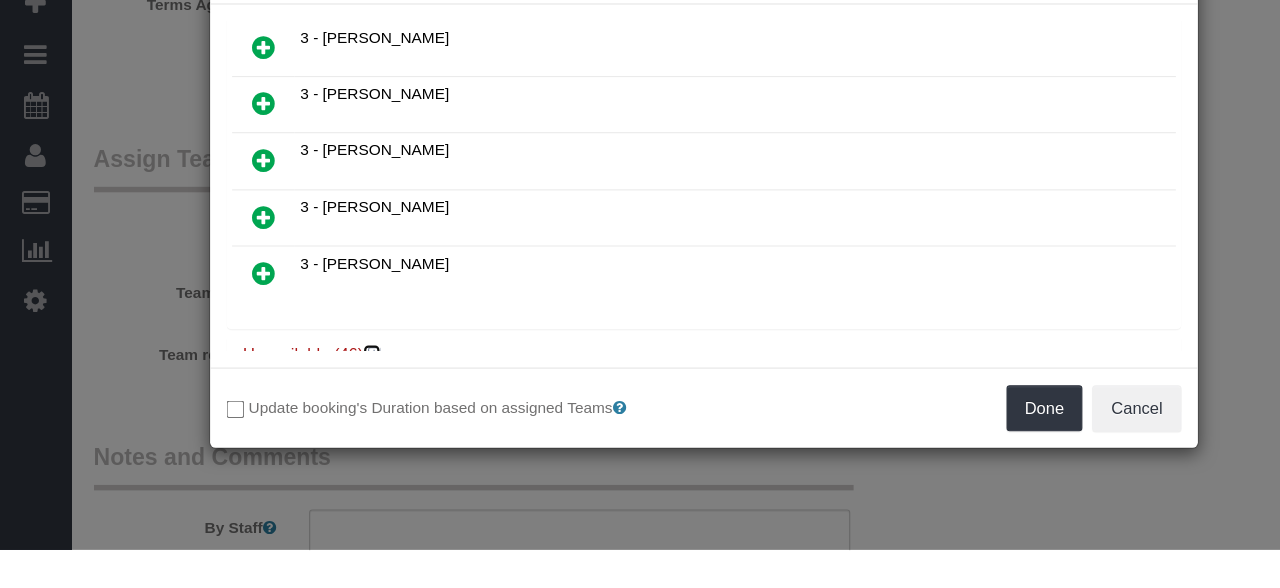 click at bounding box center (340, 409) 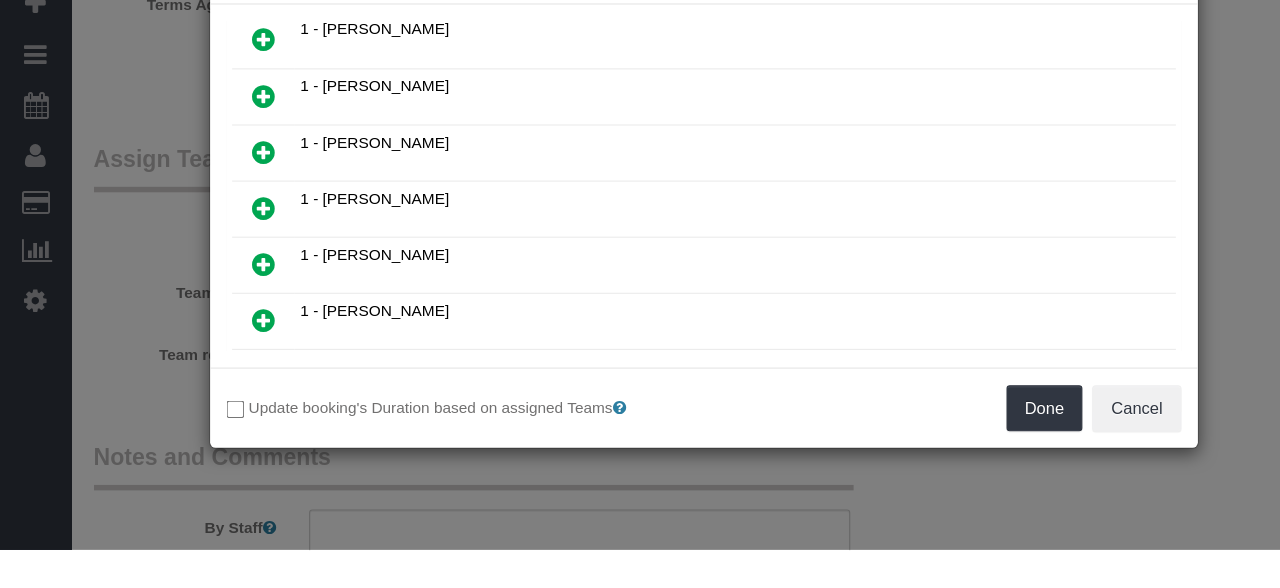 scroll, scrollTop: 274, scrollLeft: 0, axis: vertical 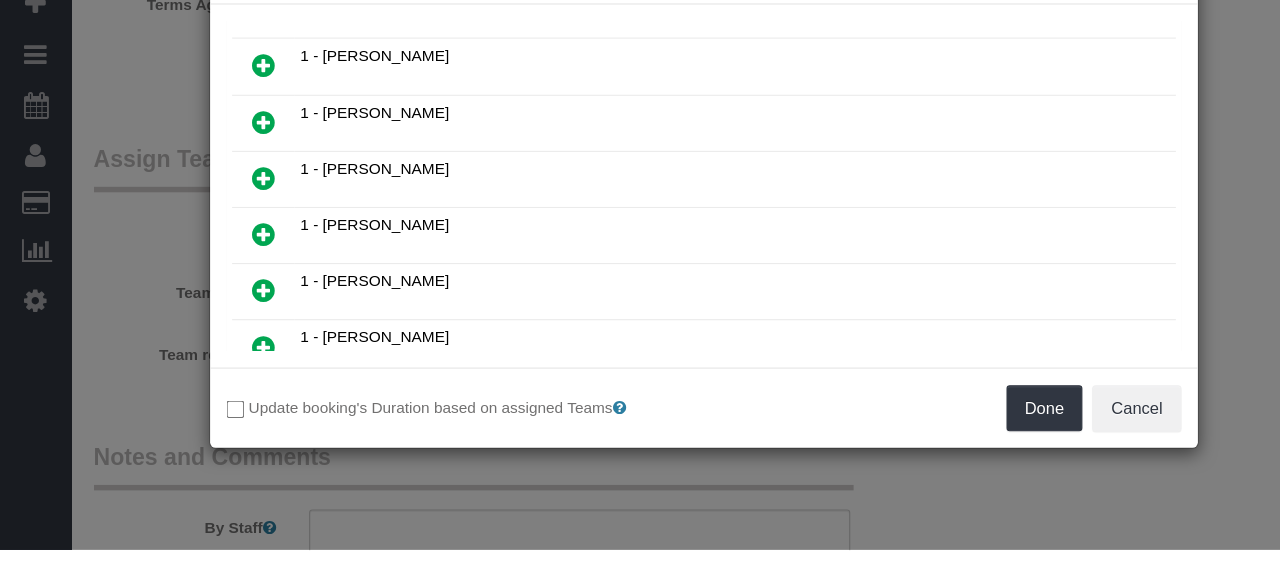 click at bounding box center (239, 250) 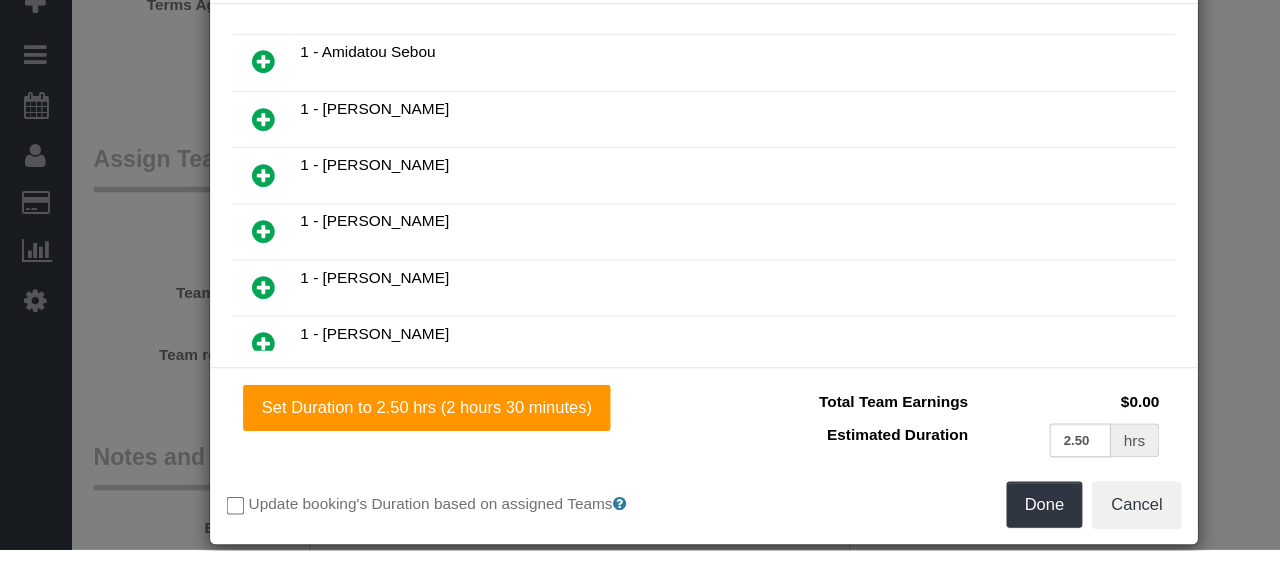 scroll, scrollTop: 294, scrollLeft: 0, axis: vertical 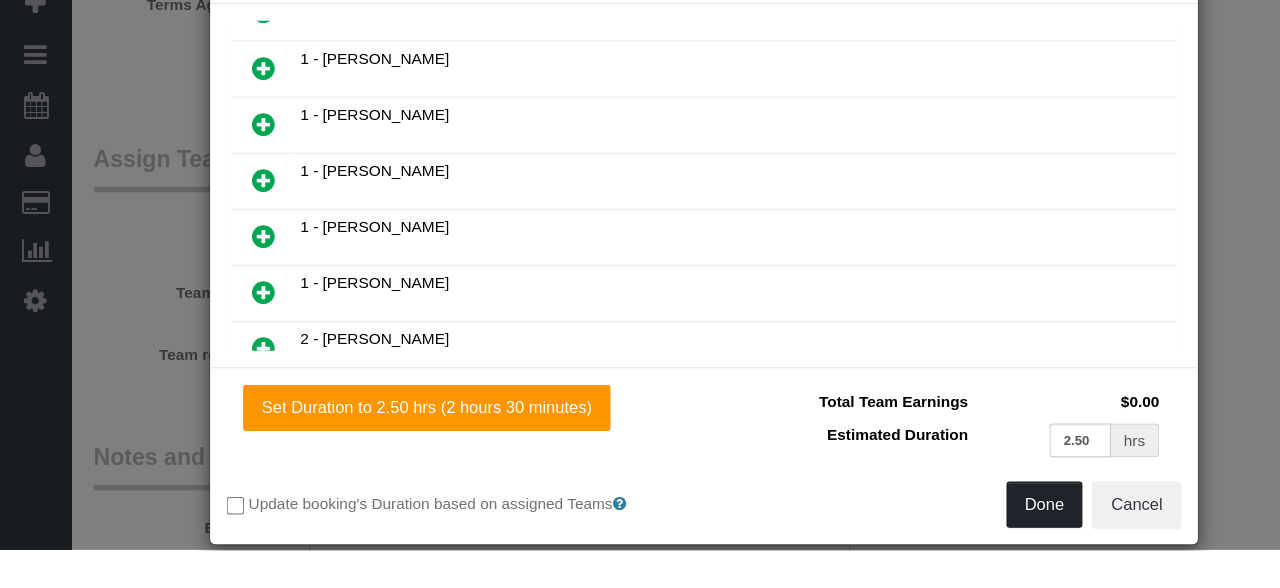 click on "Done" at bounding box center [950, 547] 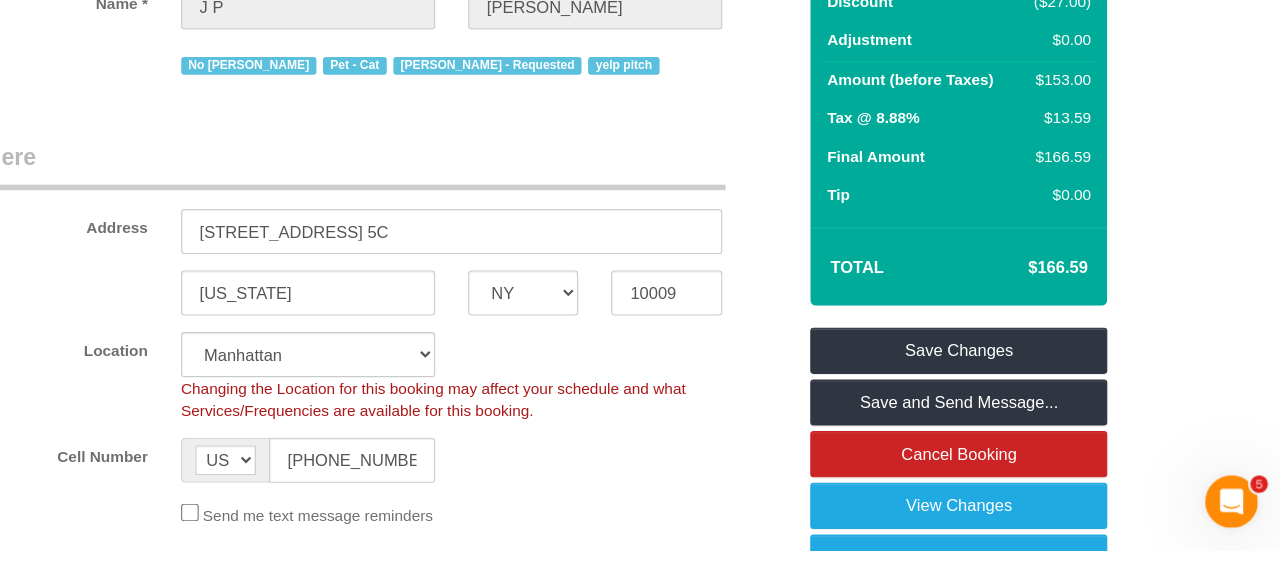 scroll, scrollTop: 162, scrollLeft: 0, axis: vertical 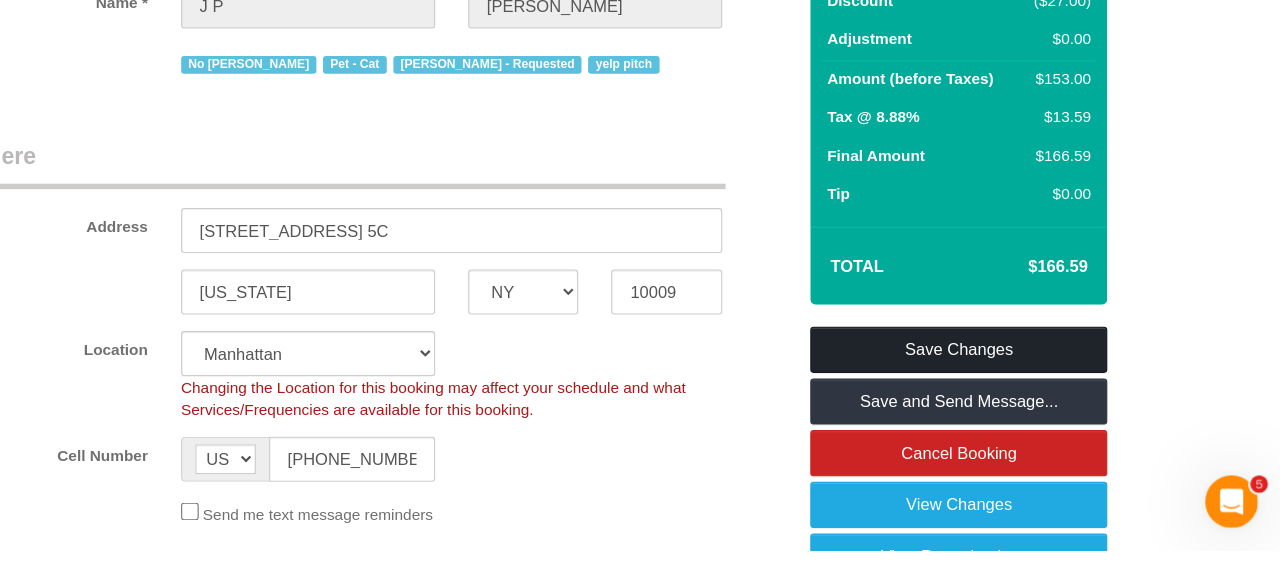 click on "Save Changes" at bounding box center [988, 406] 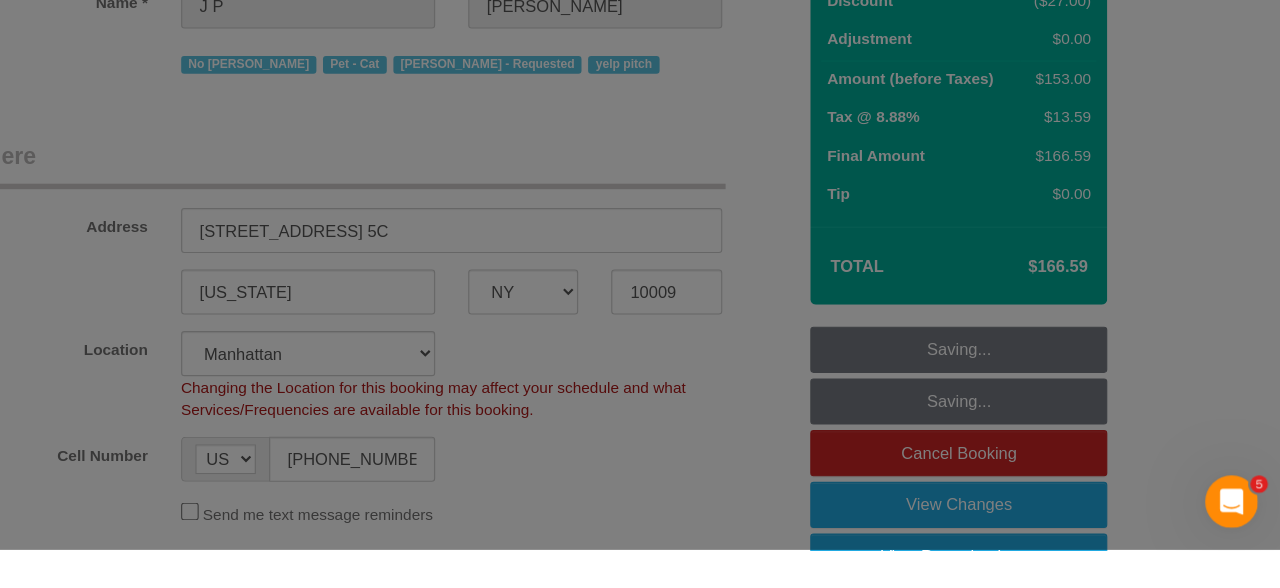 scroll, scrollTop: 162, scrollLeft: 0, axis: vertical 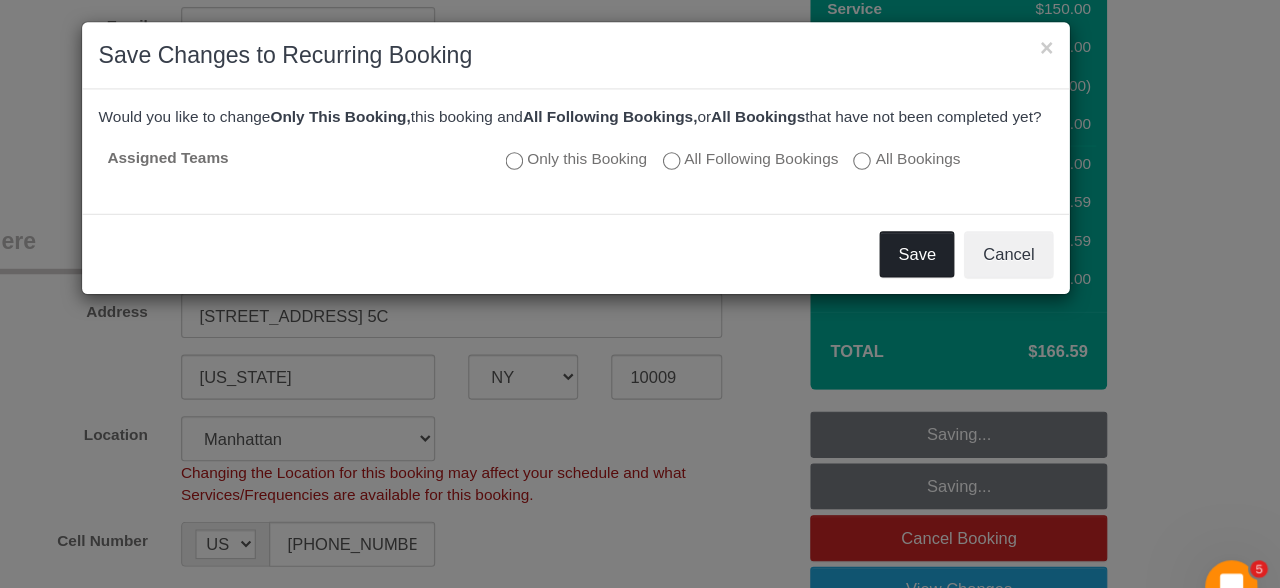 click on "Save" at bounding box center (950, 242) 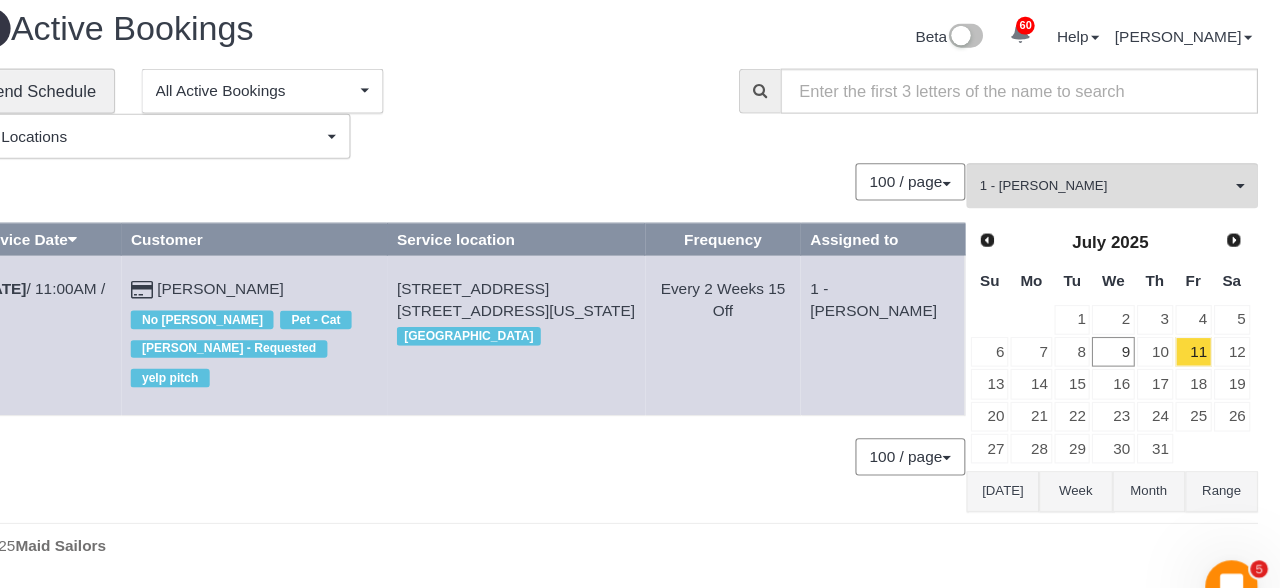 scroll, scrollTop: 0, scrollLeft: 0, axis: both 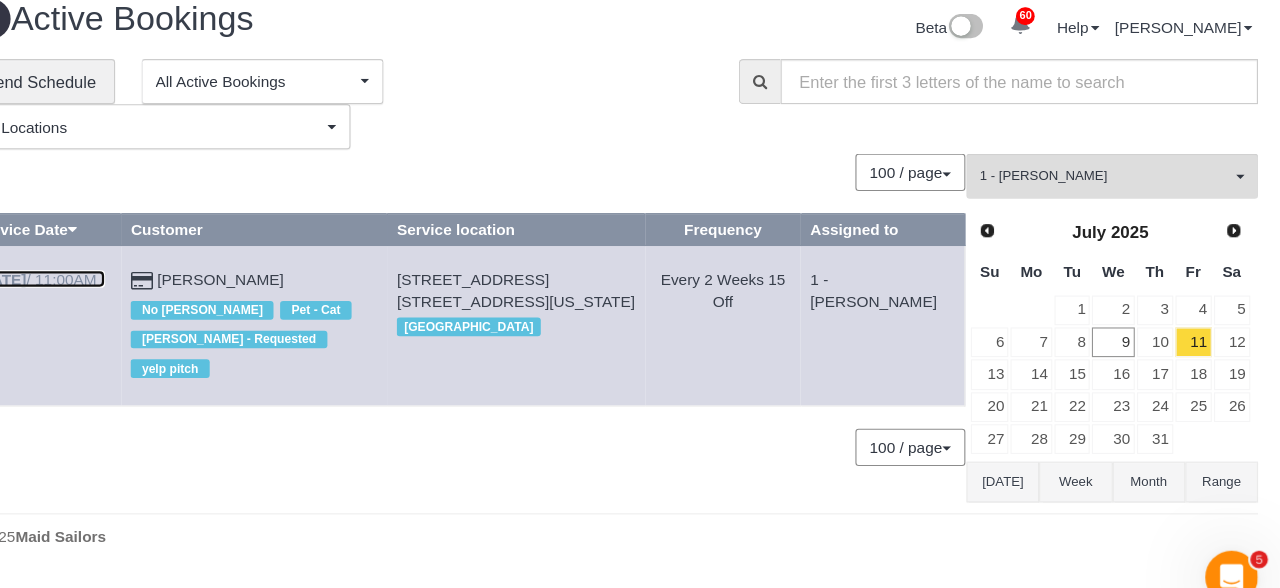 click on "Jul 11th
/ 11:00AM / Fri" at bounding box center (153, 283) 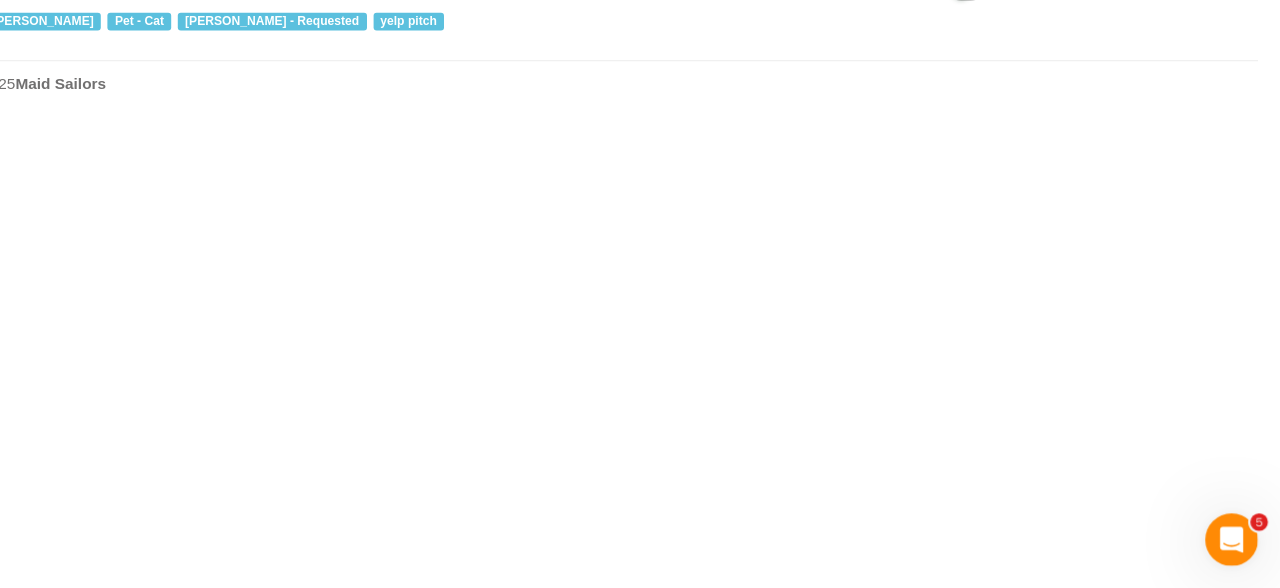 select on "NY" 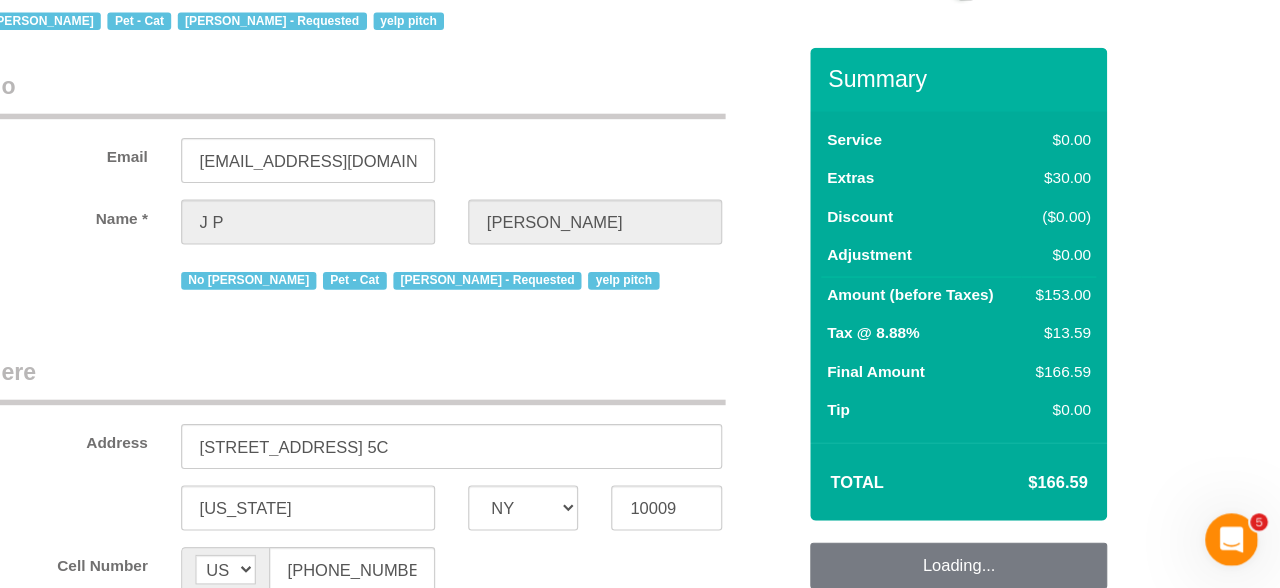 scroll, scrollTop: 20, scrollLeft: 0, axis: vertical 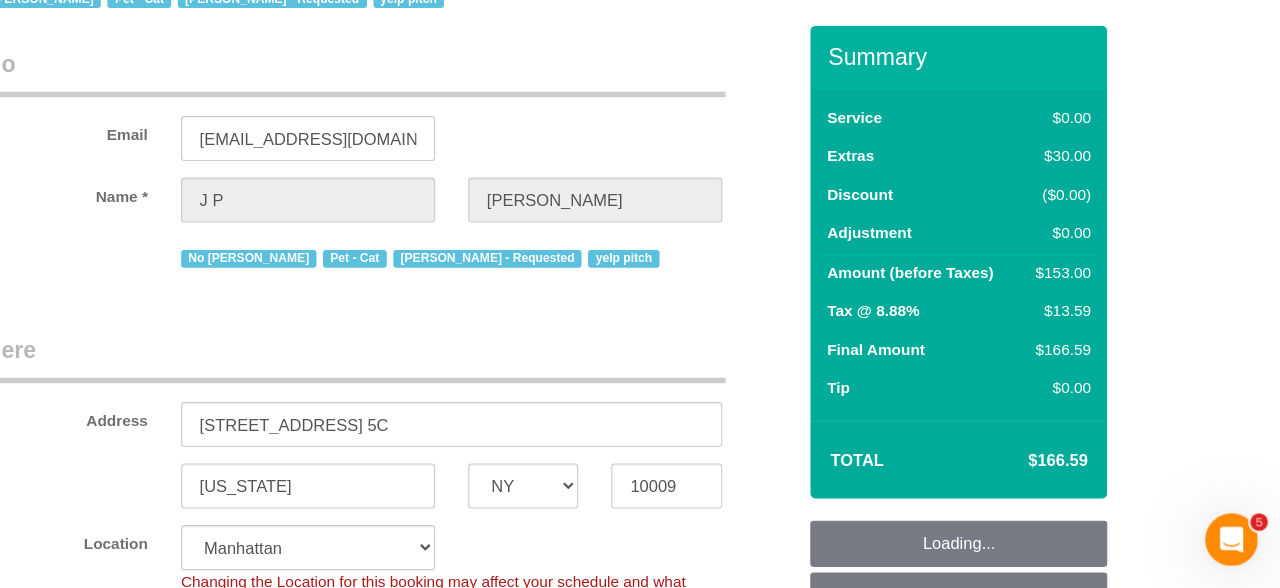 select on "number:89" 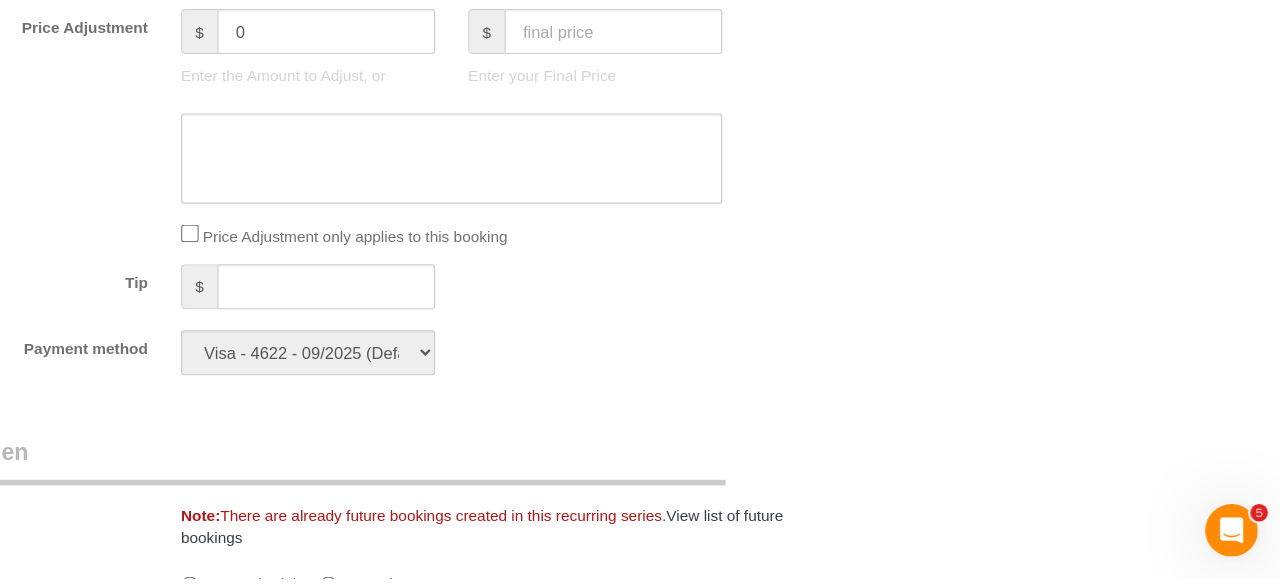 select on "1" 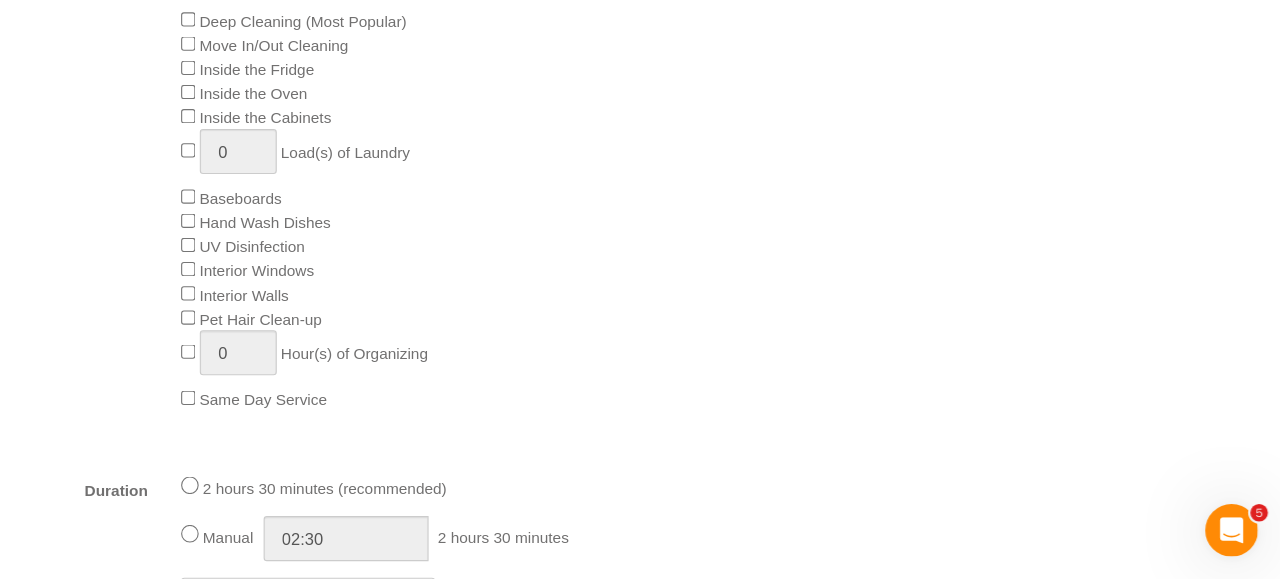 select on "object:7435" 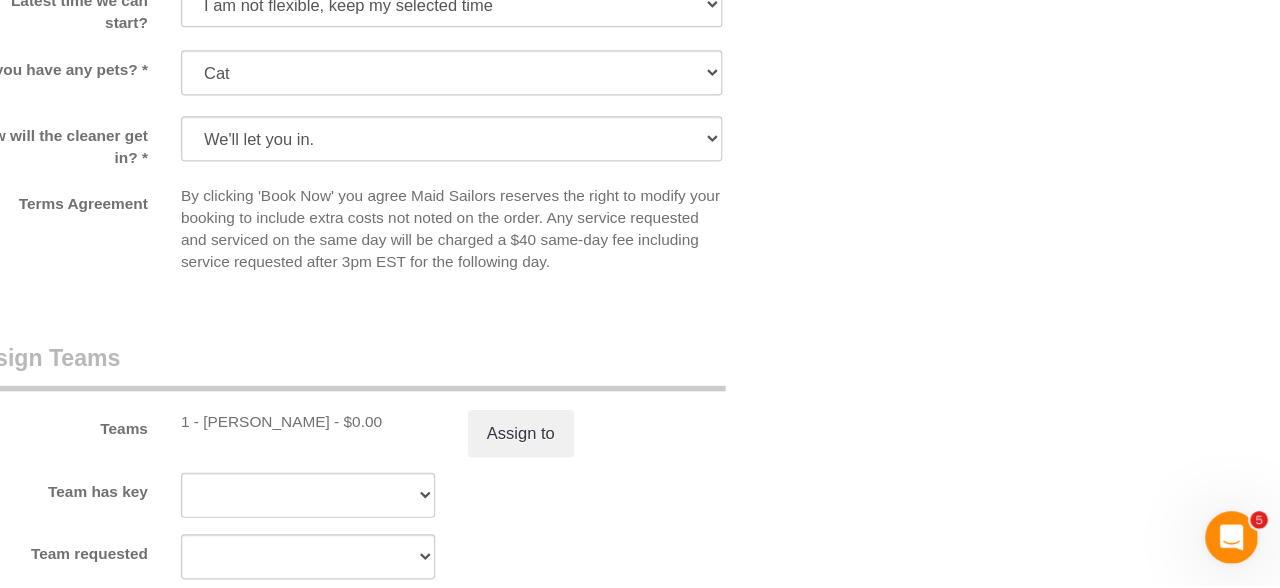scroll, scrollTop: 2412, scrollLeft: 0, axis: vertical 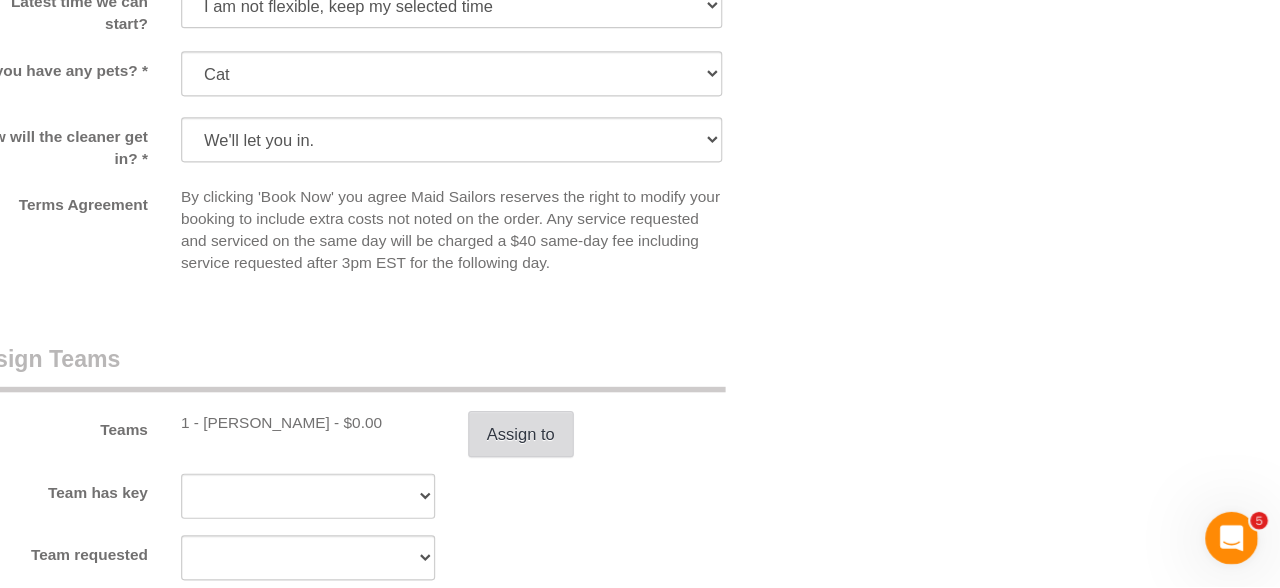 click on "Assign to" at bounding box center (590, 449) 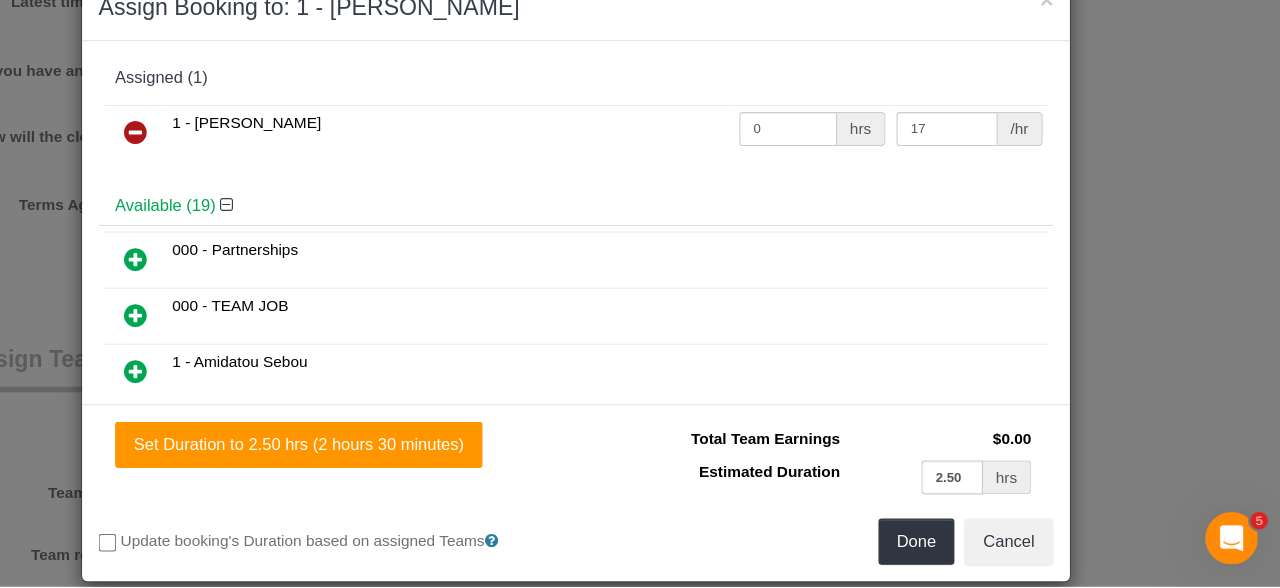 click at bounding box center (239, 175) 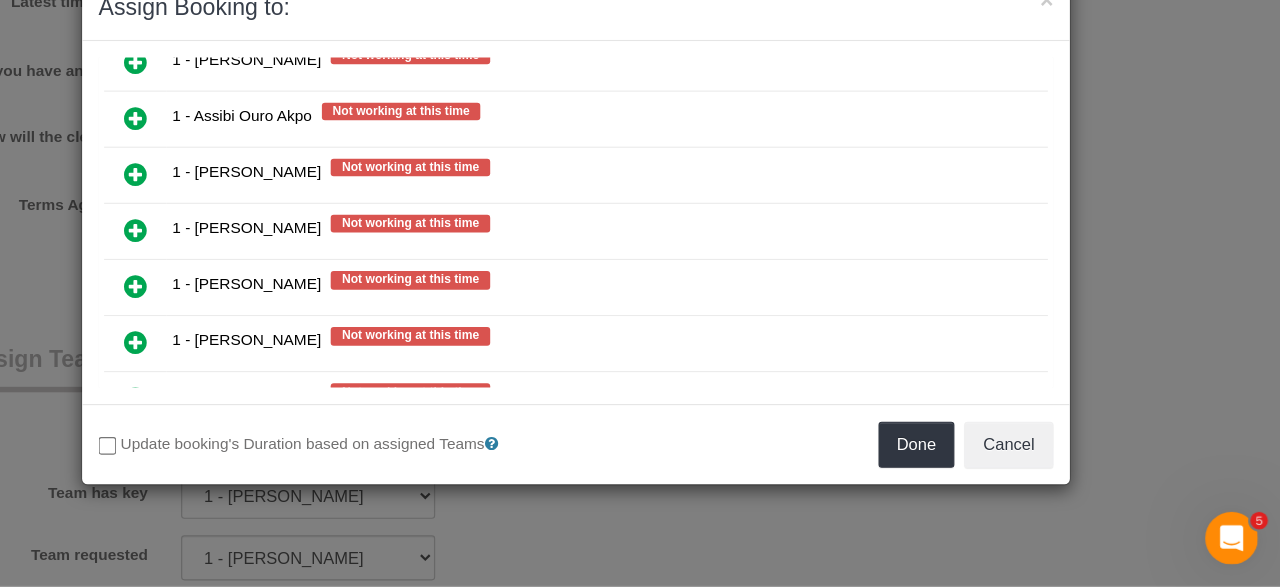 scroll, scrollTop: 1500, scrollLeft: 0, axis: vertical 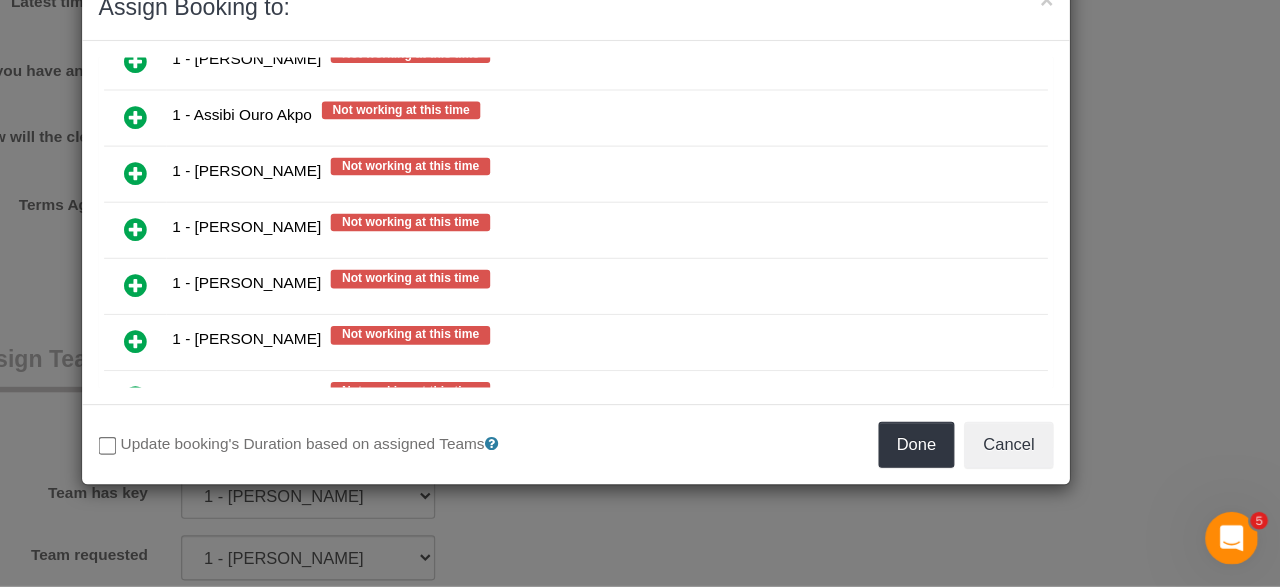 click at bounding box center (239, 213) 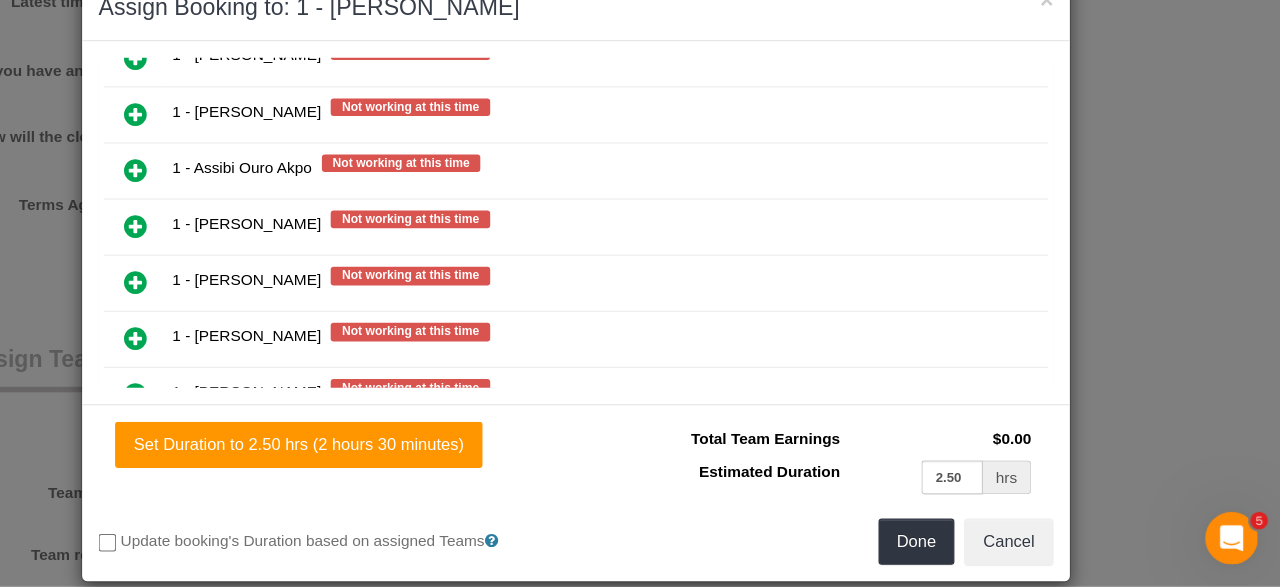 scroll, scrollTop: 1546, scrollLeft: 0, axis: vertical 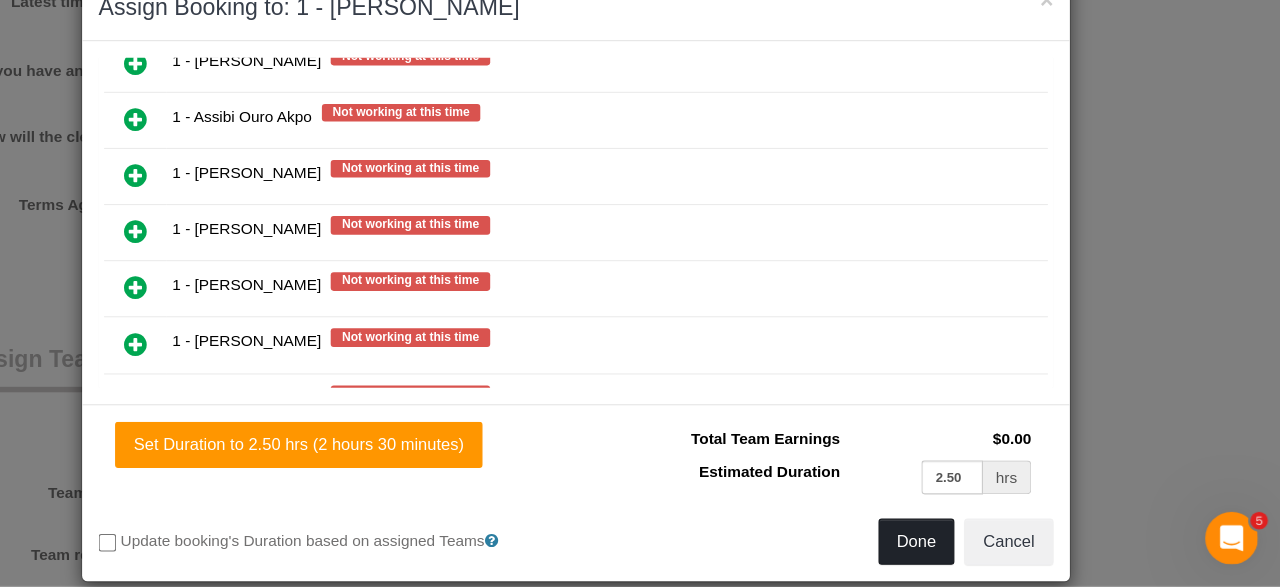 click on "Done" at bounding box center [950, 547] 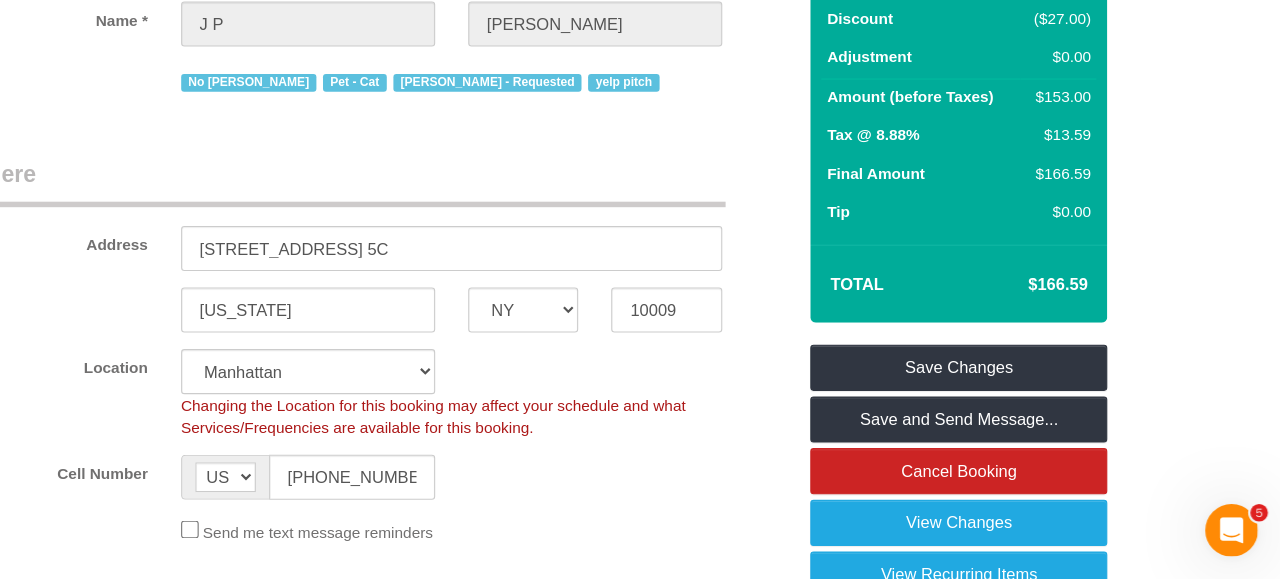 scroll, scrollTop: 179, scrollLeft: 0, axis: vertical 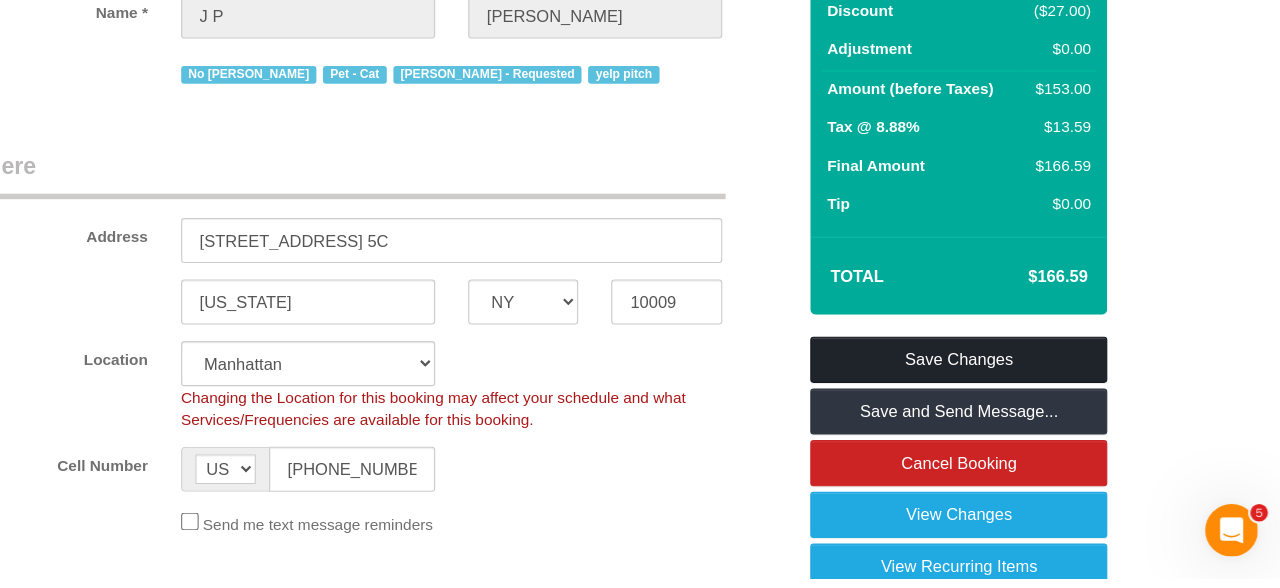 click on "Save Changes" at bounding box center (988, 389) 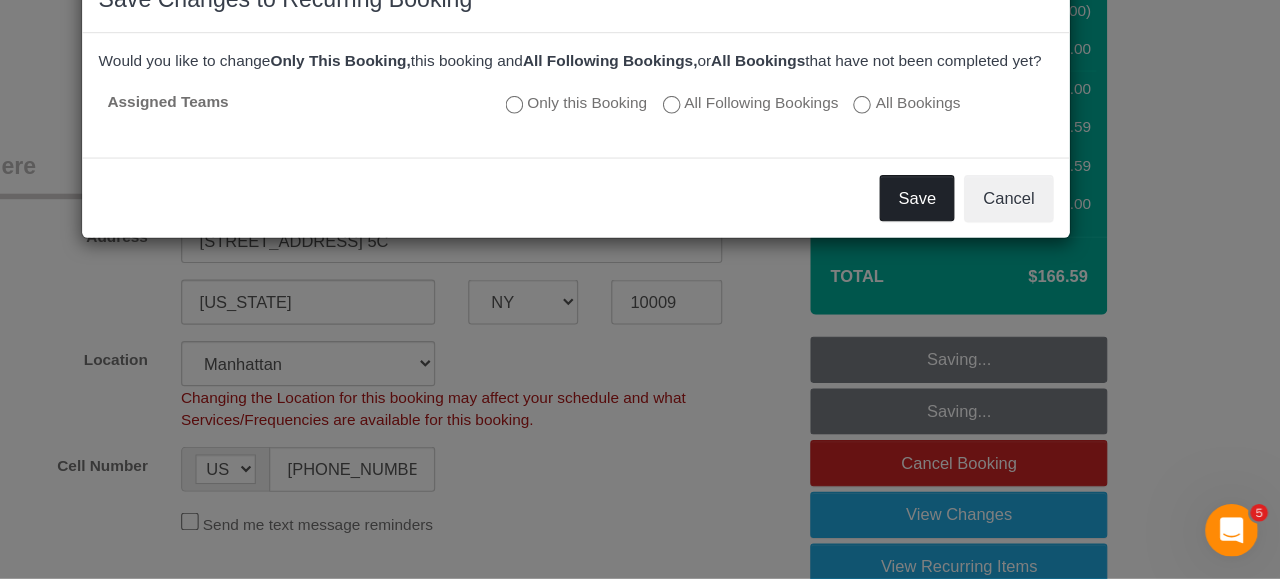 click on "Save" at bounding box center [950, 242] 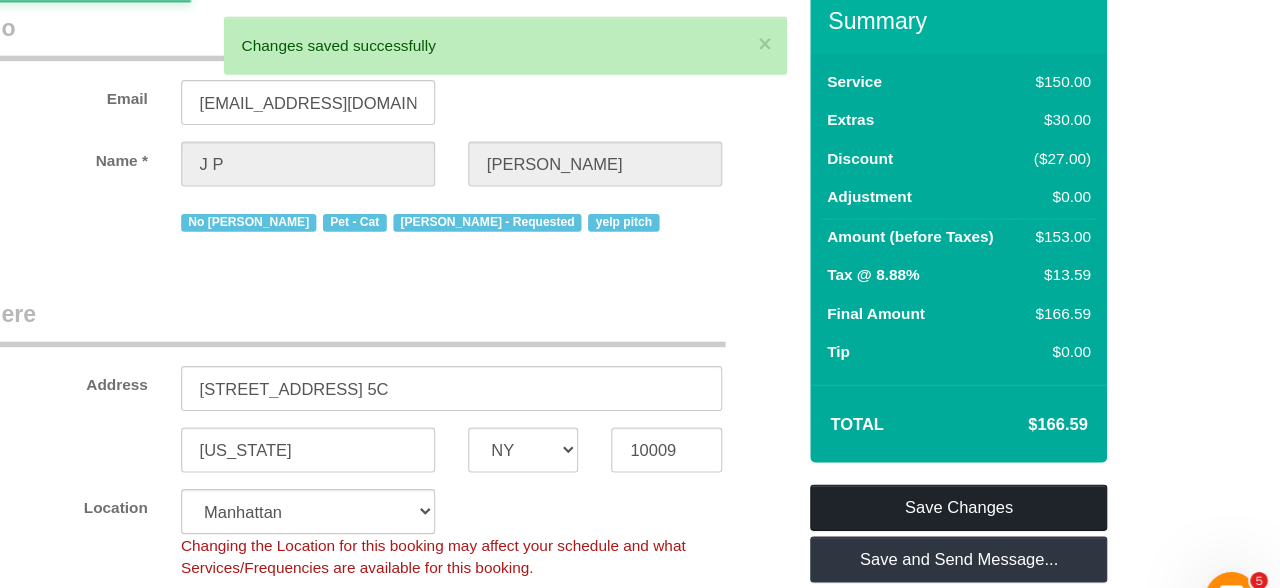 scroll, scrollTop: 0, scrollLeft: 0, axis: both 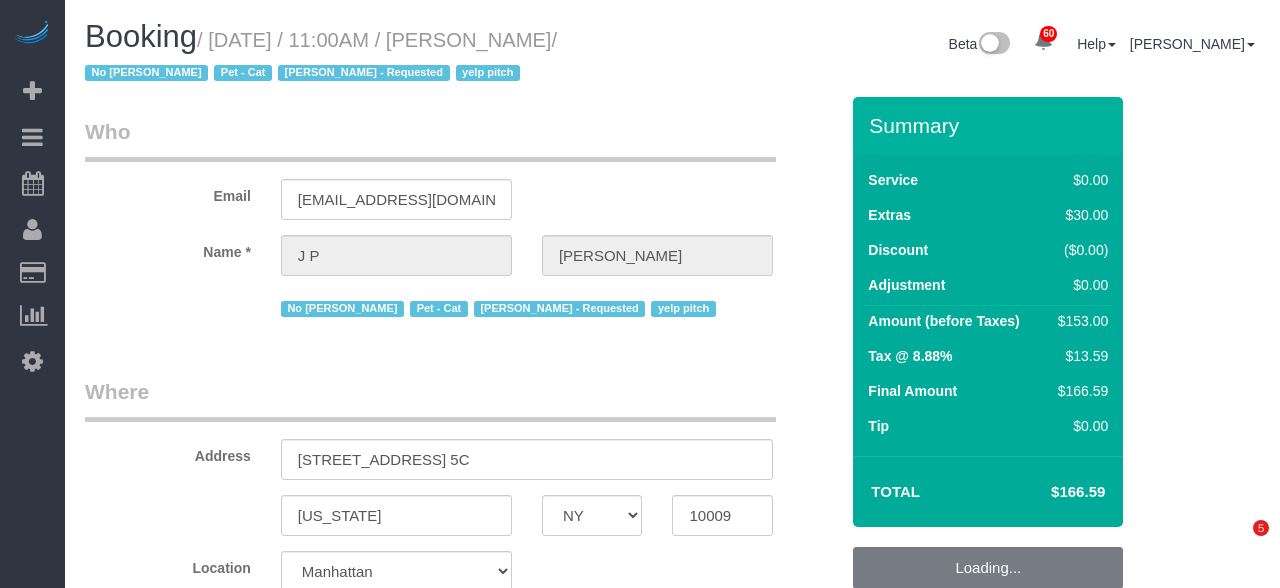 select on "NY" 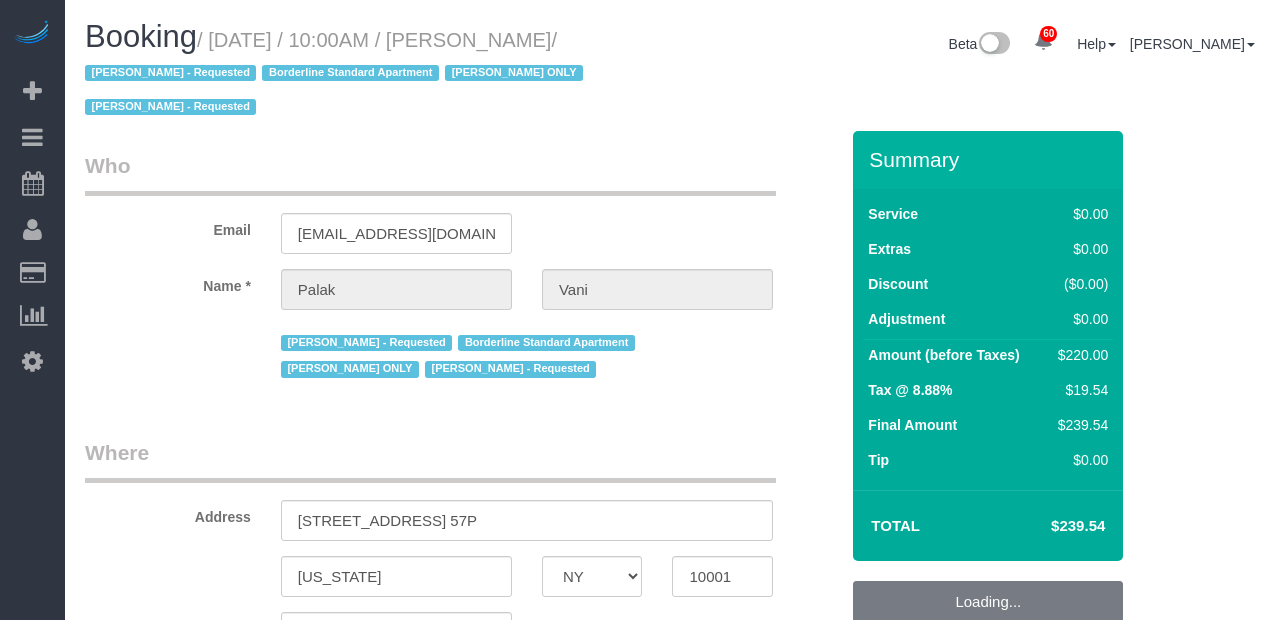 select on "NY" 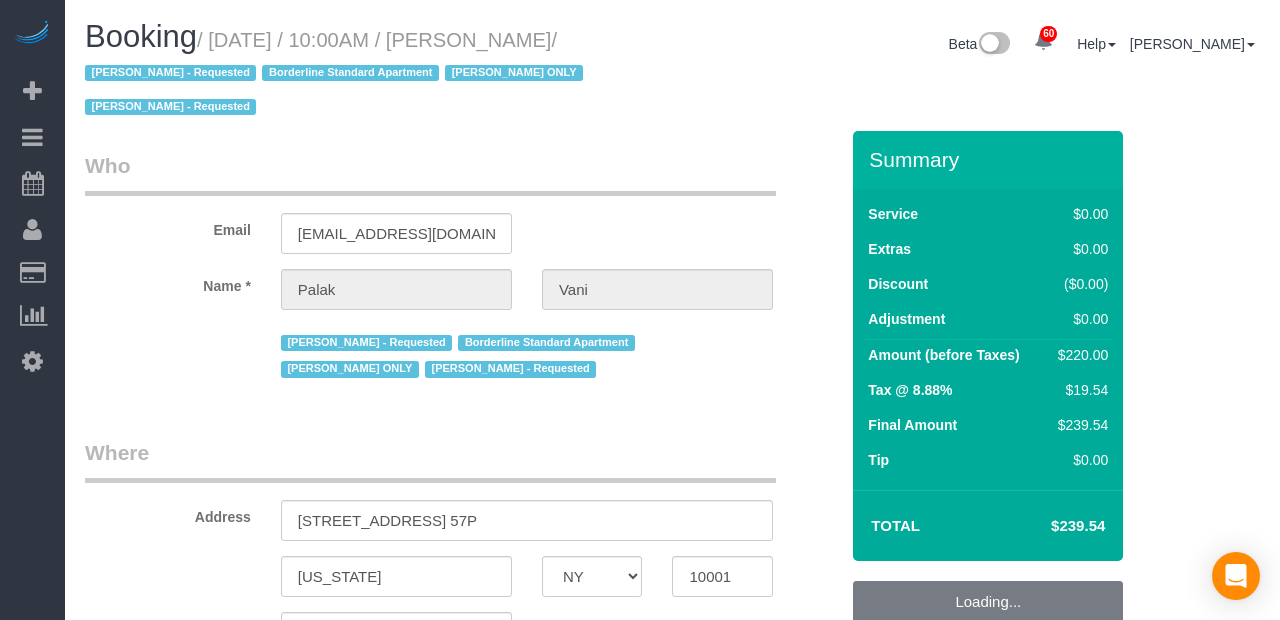 select on "2" 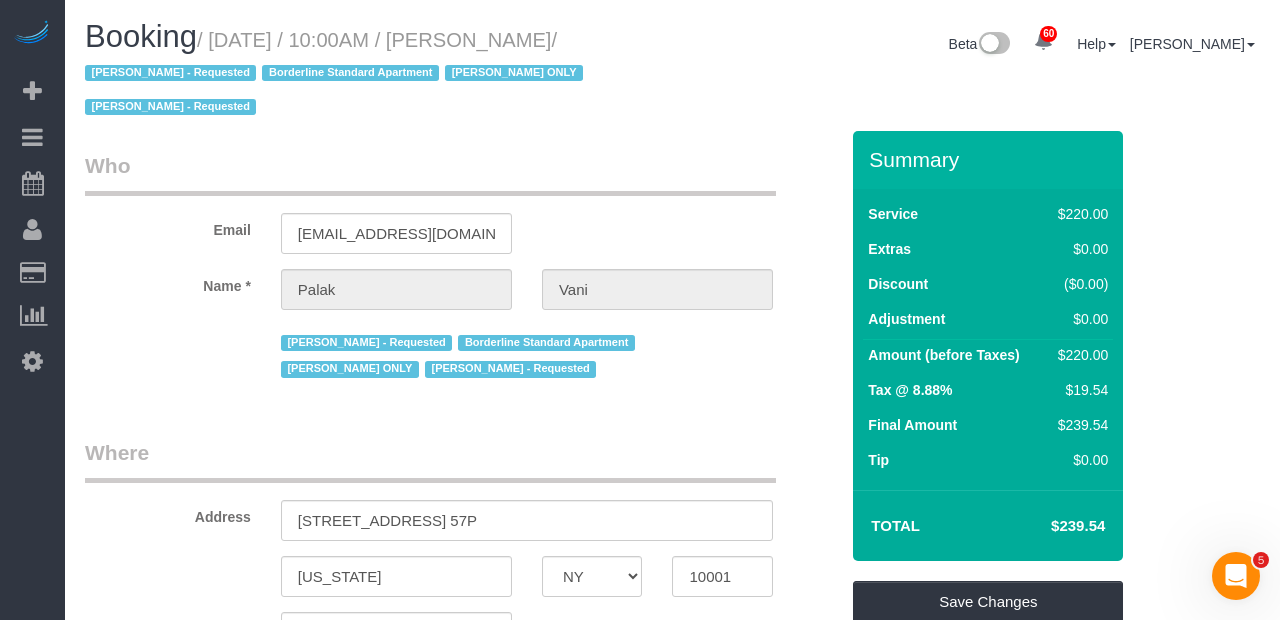 scroll, scrollTop: 0, scrollLeft: 0, axis: both 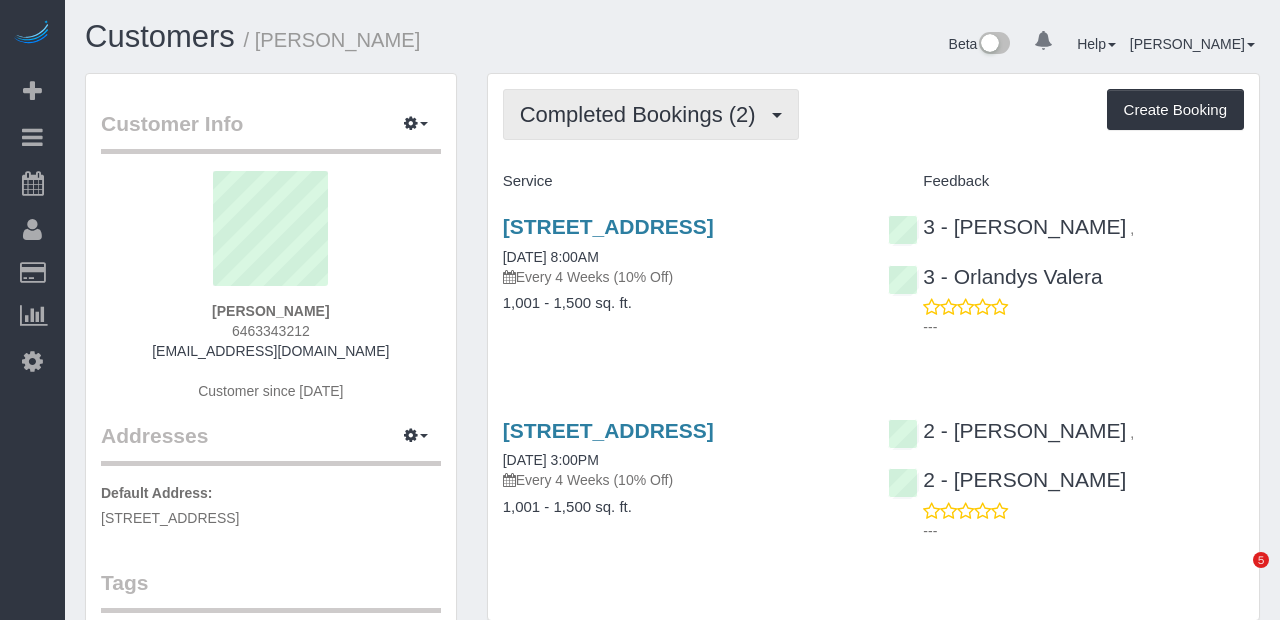 click on "Completed Bookings (2)" at bounding box center [643, 114] 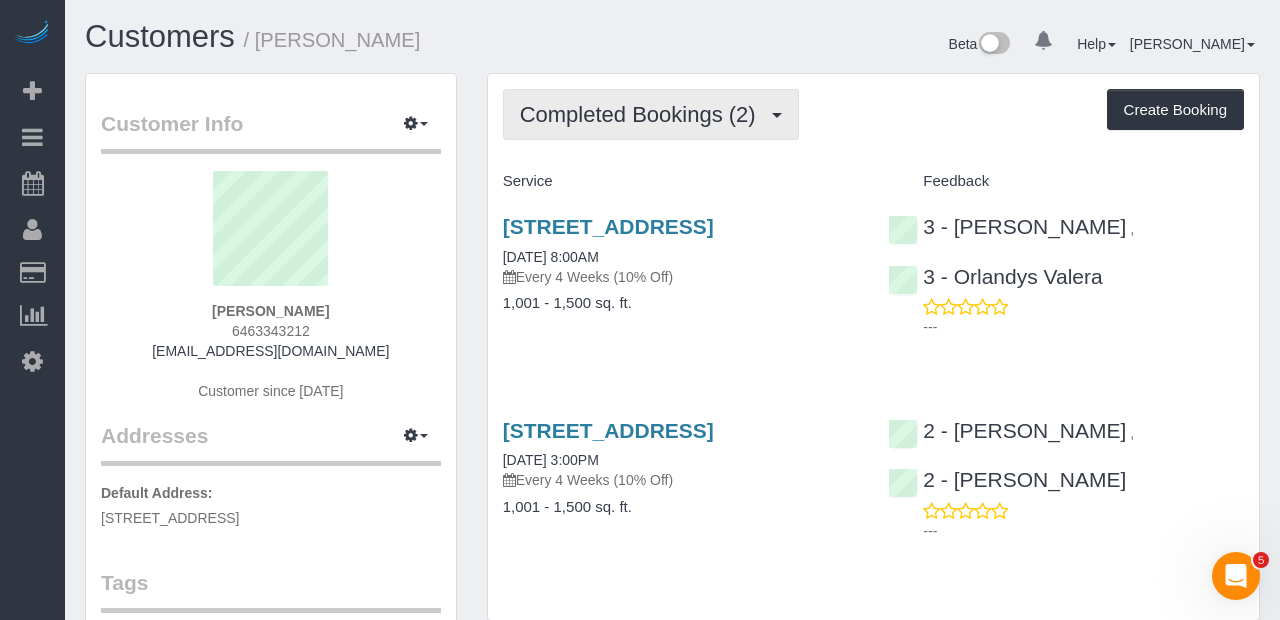 scroll, scrollTop: 0, scrollLeft: 0, axis: both 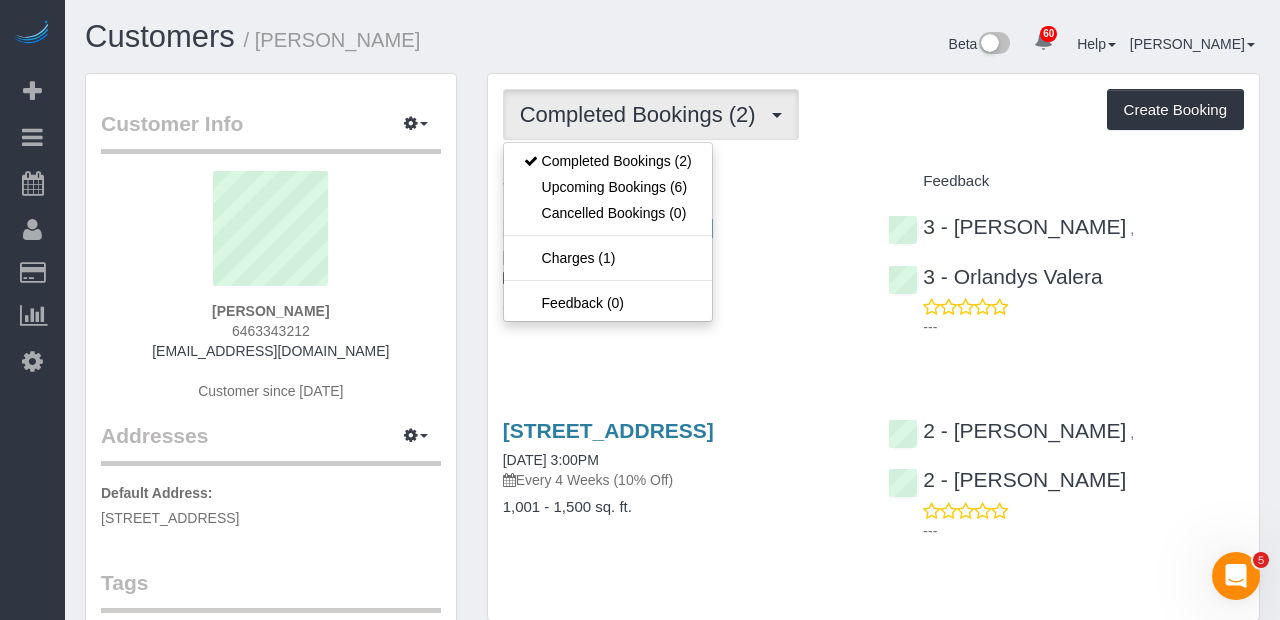 click at bounding box center [640, 310] 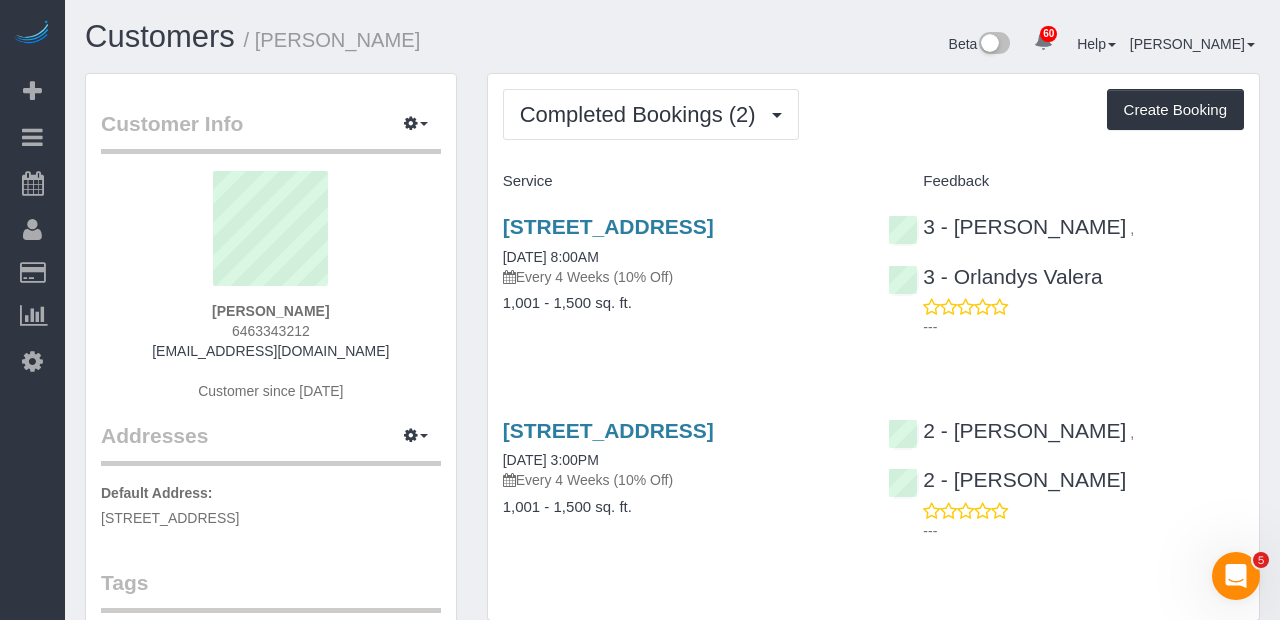 click on "[STREET_ADDRESS]
[DATE] 8:00AM
Every 4 Weeks (10% Off)
1,001 - 1,500 sq. ft.
3 - [PERSON_NAME]
,
3 - Orlandys Valera
---" at bounding box center [873, 275] 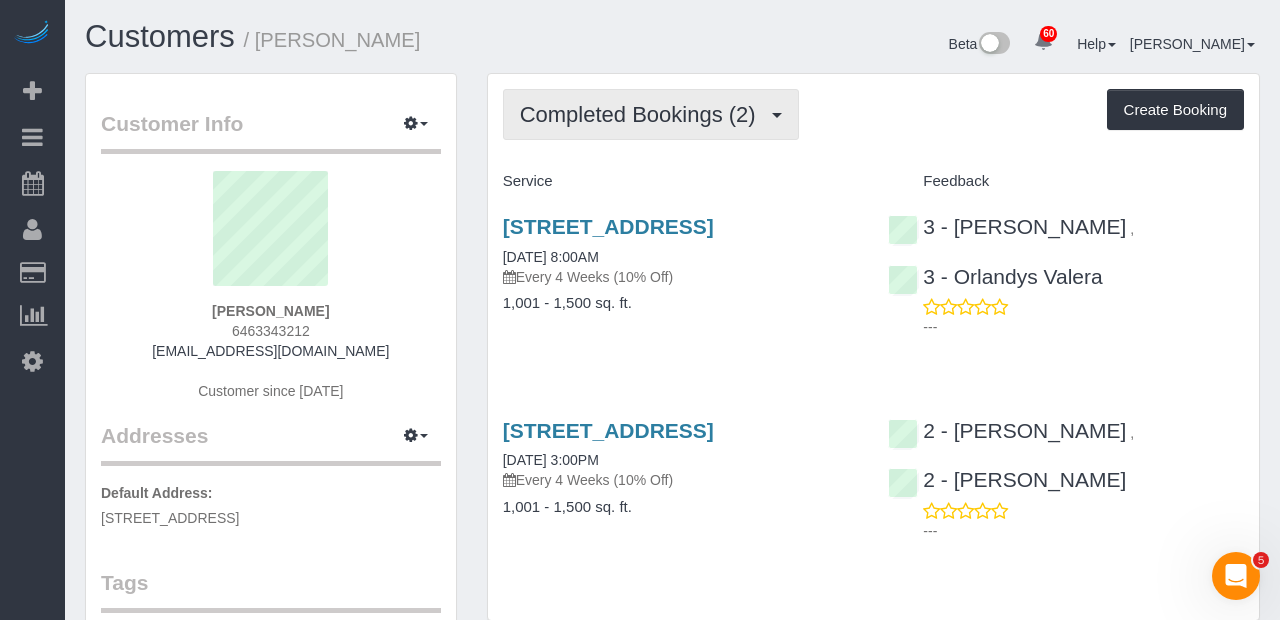 click on "Completed Bookings (2)" at bounding box center [643, 114] 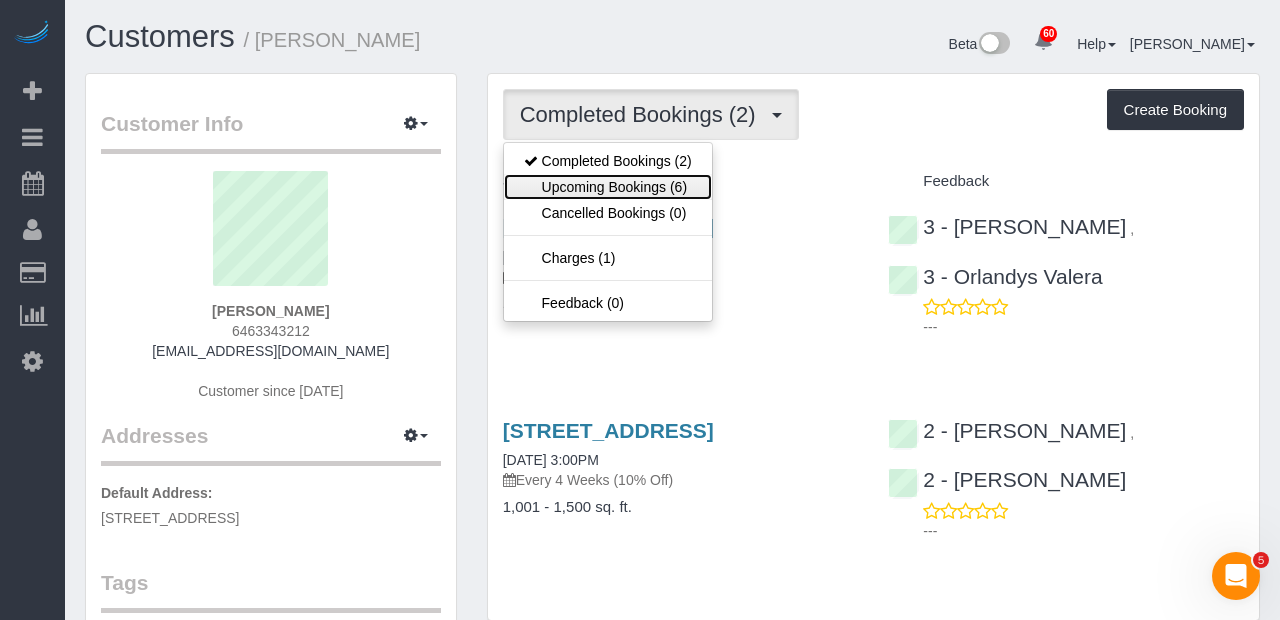 click on "Upcoming Bookings (6)" at bounding box center (608, 187) 